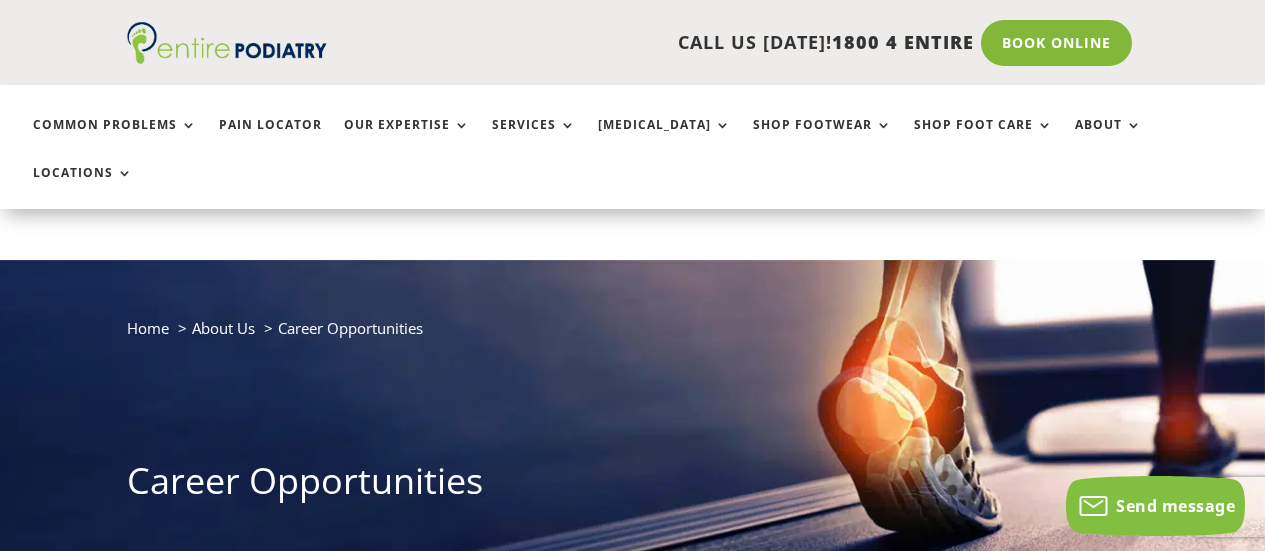 scroll, scrollTop: 400, scrollLeft: 0, axis: vertical 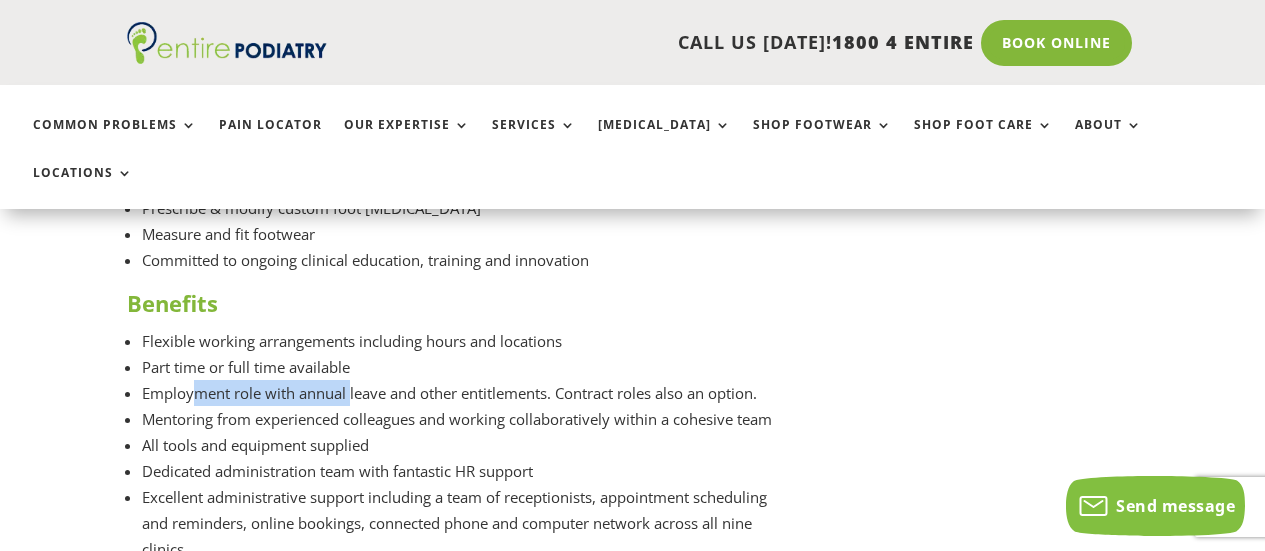 drag, startPoint x: 201, startPoint y: 272, endPoint x: 350, endPoint y: 275, distance: 149.0302 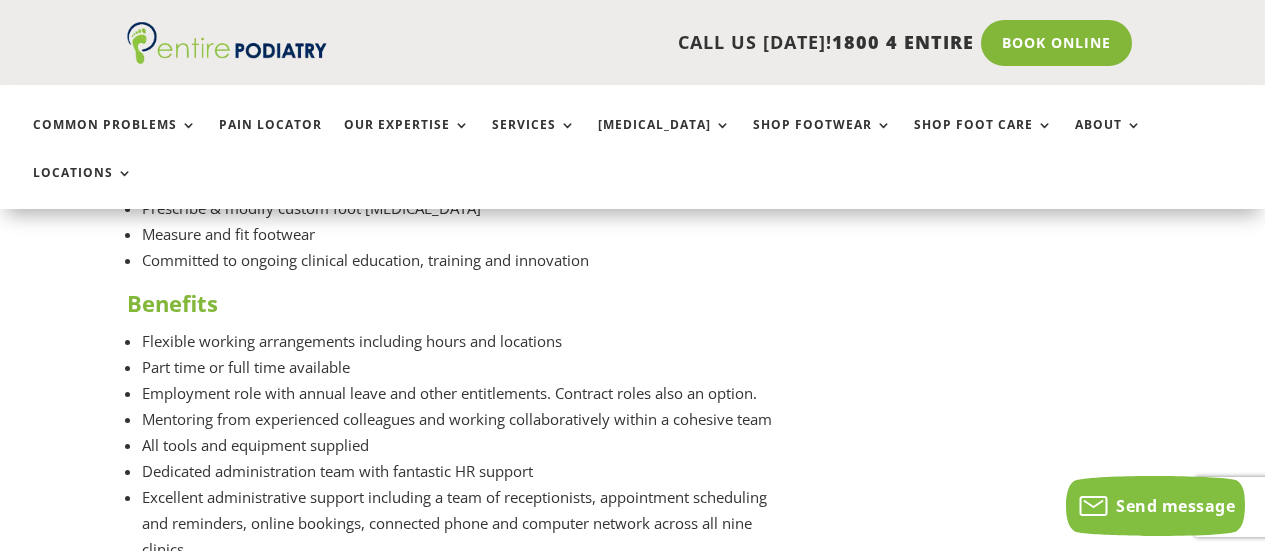 click on "Employment role with annual leave and other entitlements. Contract roles also an option." at bounding box center [462, 393] 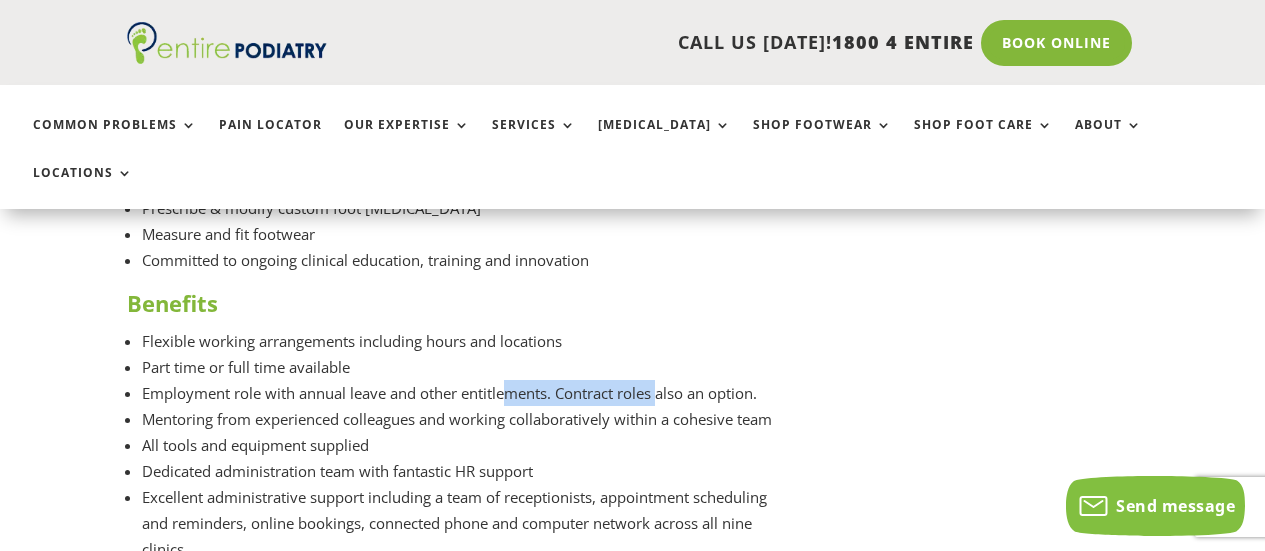 drag, startPoint x: 592, startPoint y: 264, endPoint x: 670, endPoint y: 261, distance: 78.05767 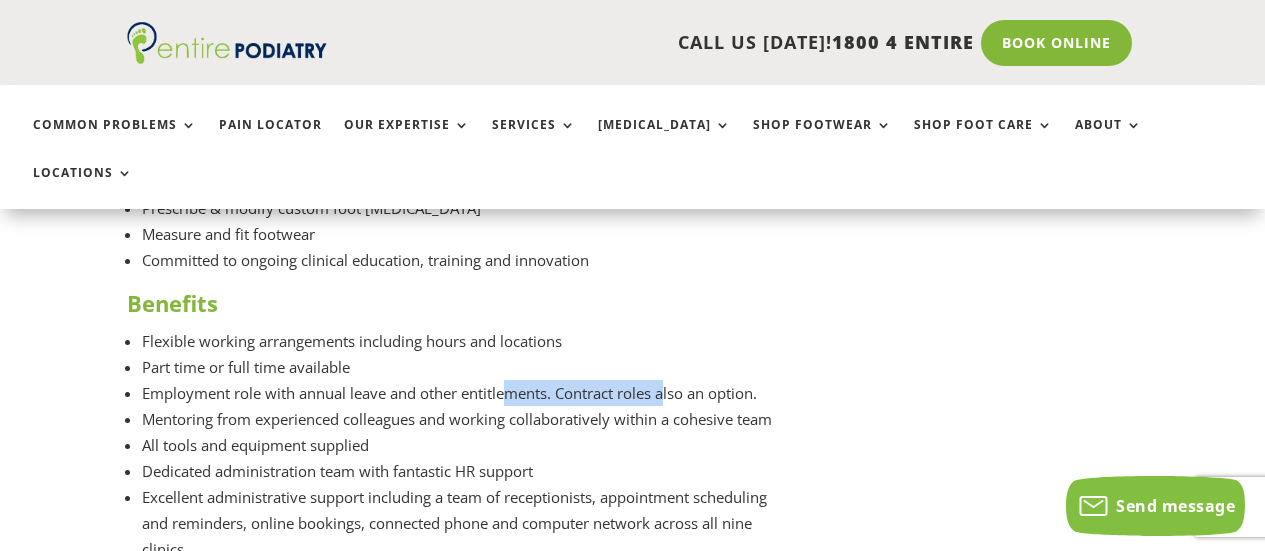 click on "Employment role with annual leave and other entitlements. Contract roles also an option." at bounding box center [462, 393] 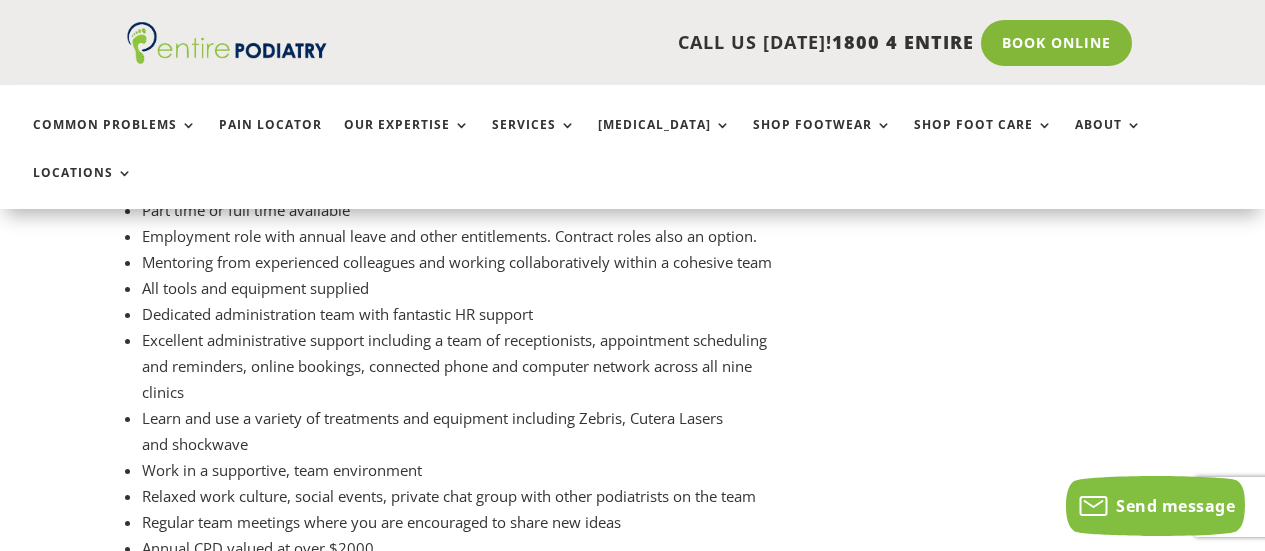 scroll, scrollTop: 3199, scrollLeft: 0, axis: vertical 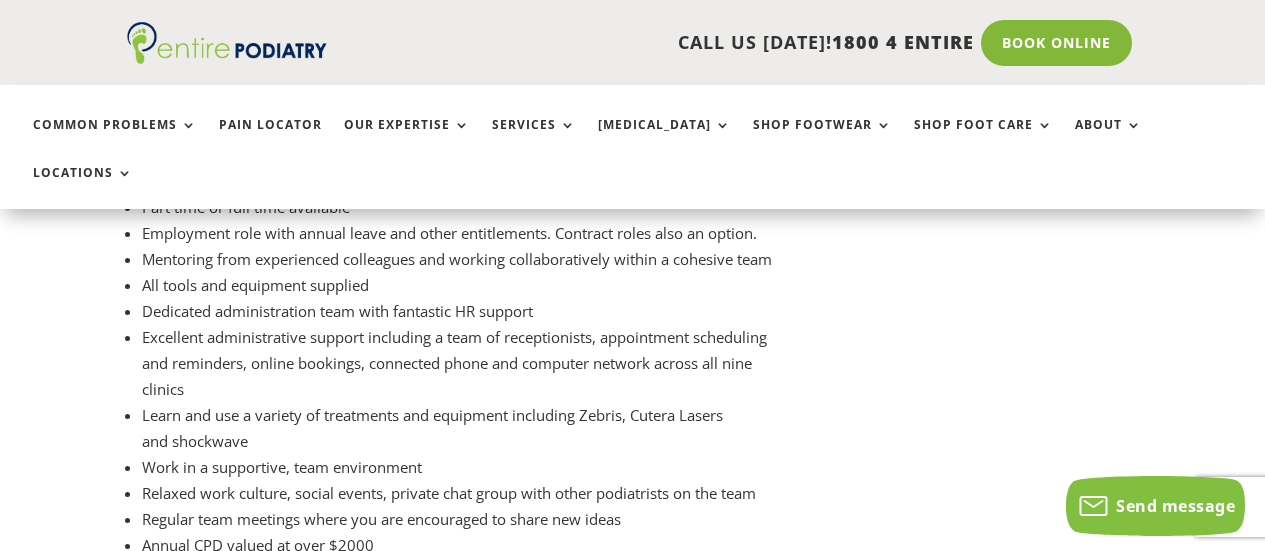 drag, startPoint x: 485, startPoint y: 309, endPoint x: 465, endPoint y: 276, distance: 38.587563 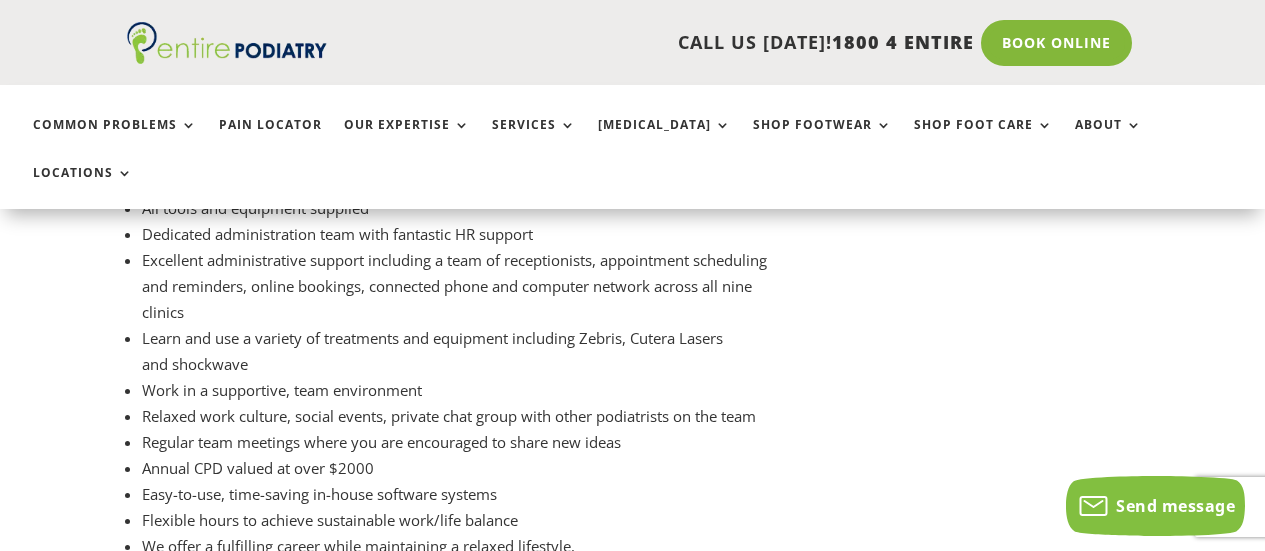 scroll, scrollTop: 3279, scrollLeft: 0, axis: vertical 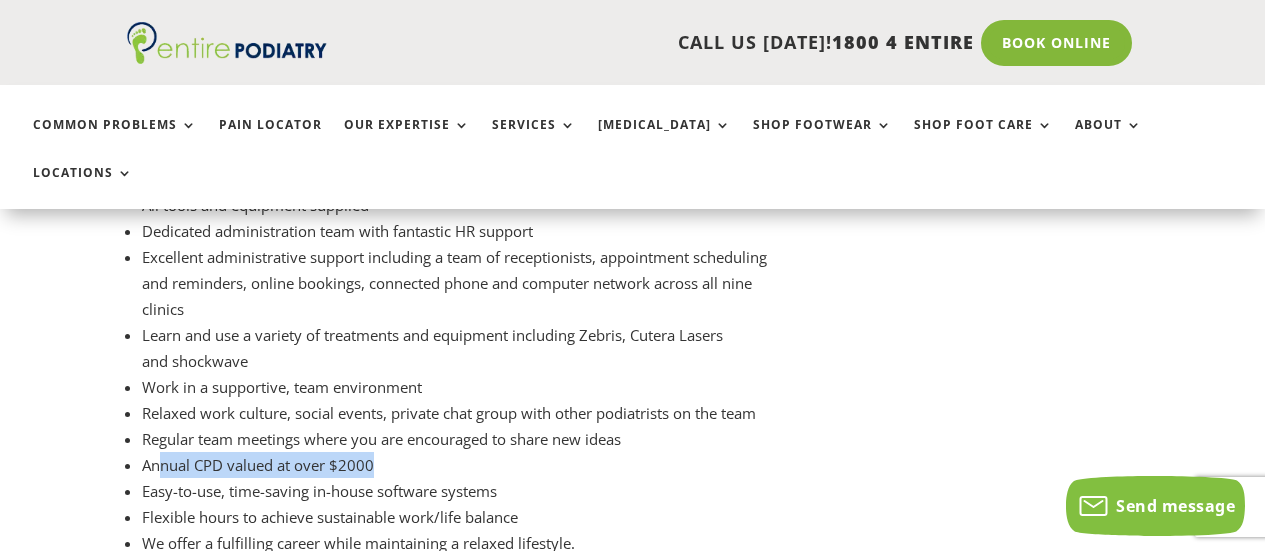 drag, startPoint x: 434, startPoint y: 329, endPoint x: 164, endPoint y: 349, distance: 270.73972 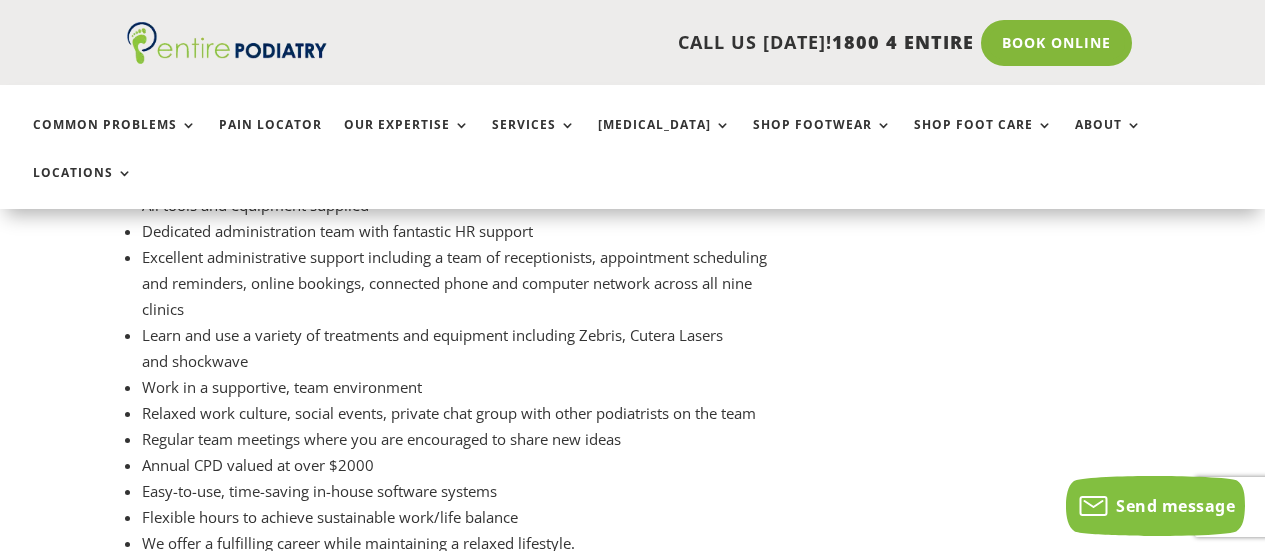 click on "Annual CPD valued at over $2000" at bounding box center (462, 465) 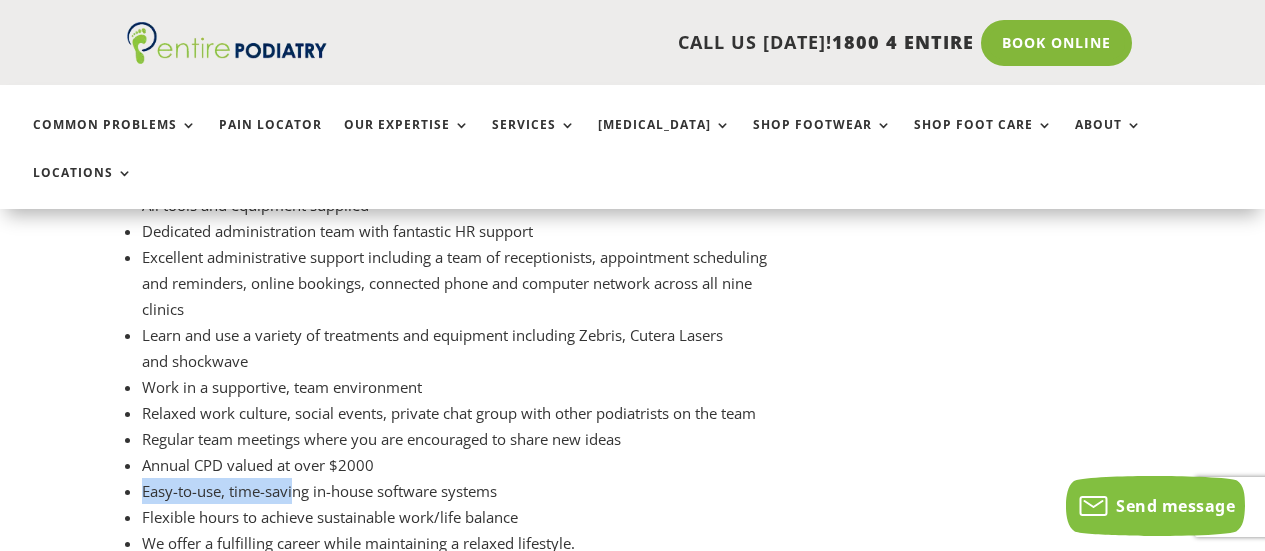 drag, startPoint x: 154, startPoint y: 362, endPoint x: 303, endPoint y: 378, distance: 149.8566 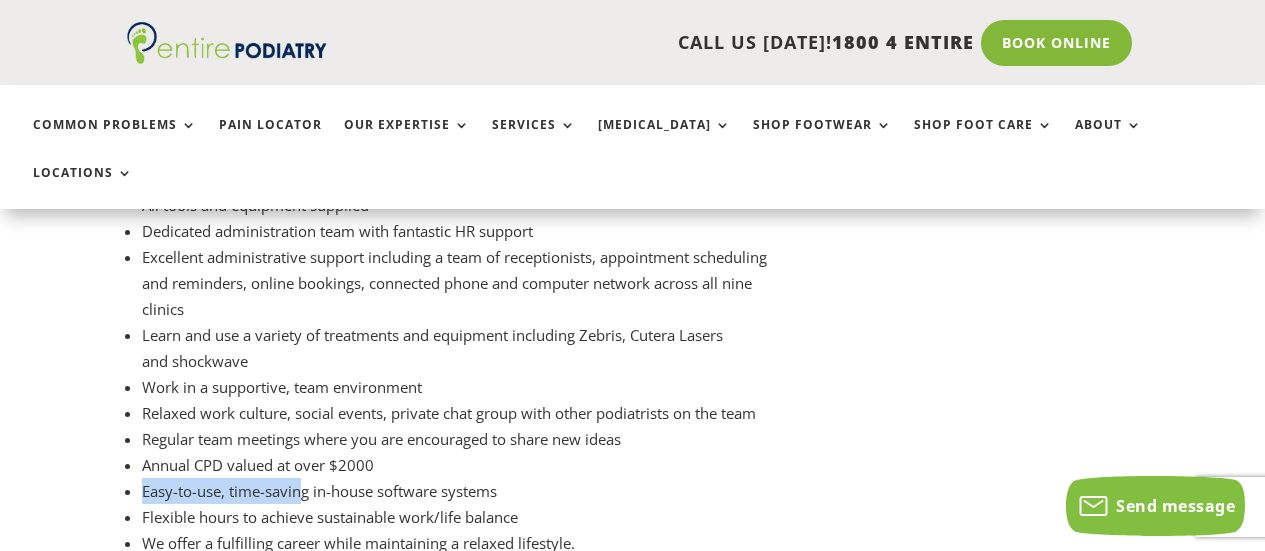 click on "Easy-to-use, time-saving in-house software systems" at bounding box center [462, 491] 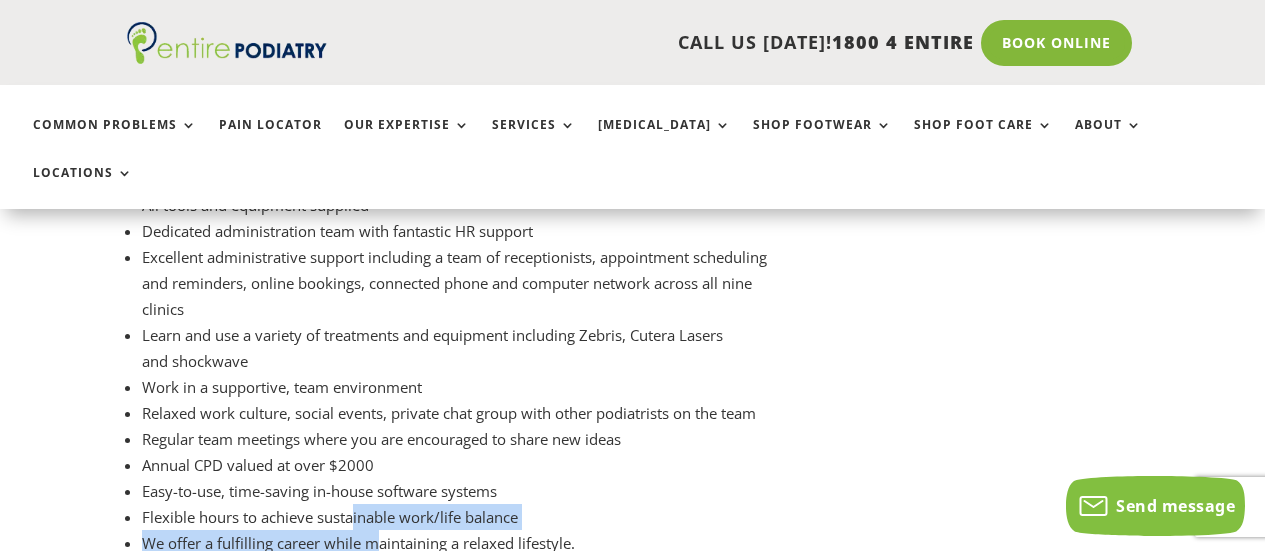 drag, startPoint x: 356, startPoint y: 395, endPoint x: 379, endPoint y: 406, distance: 25.495098 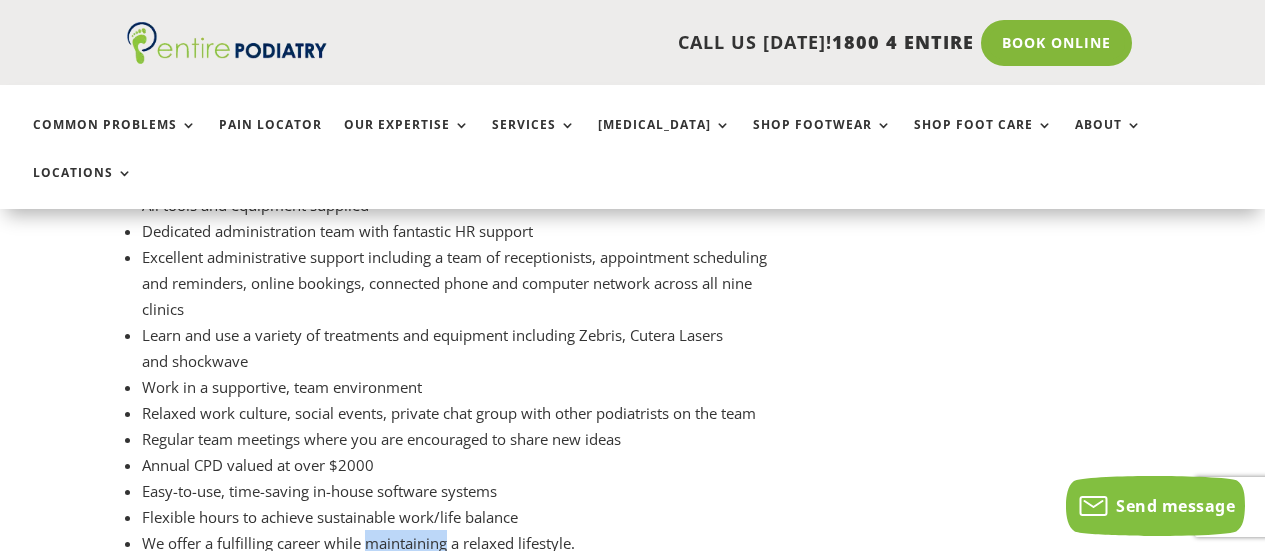 drag, startPoint x: 379, startPoint y: 406, endPoint x: 405, endPoint y: 414, distance: 27.202942 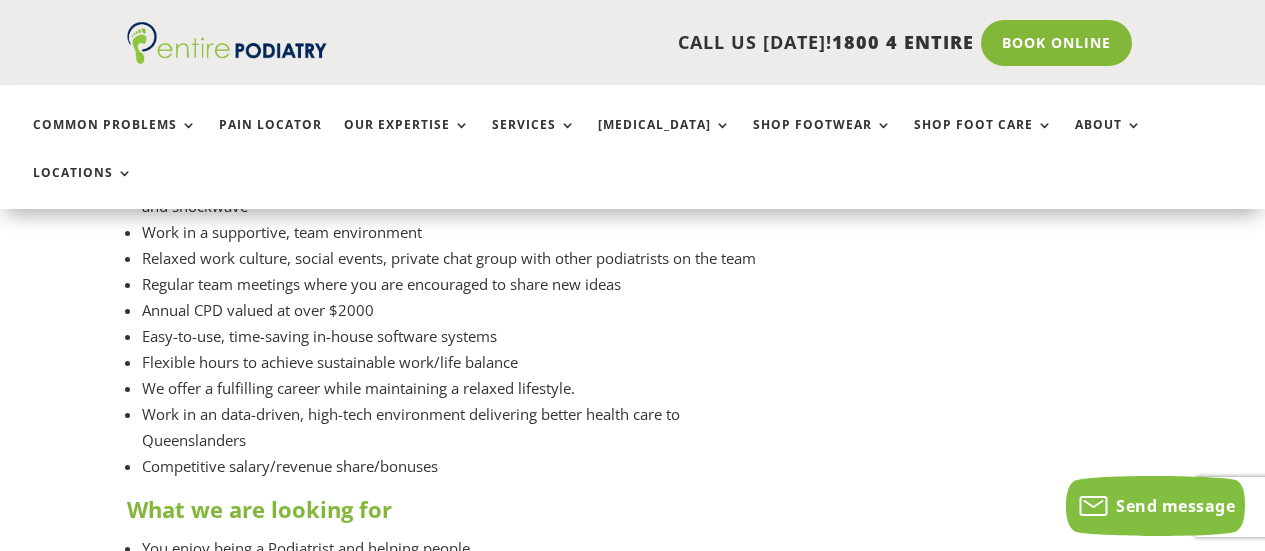 scroll, scrollTop: 3439, scrollLeft: 0, axis: vertical 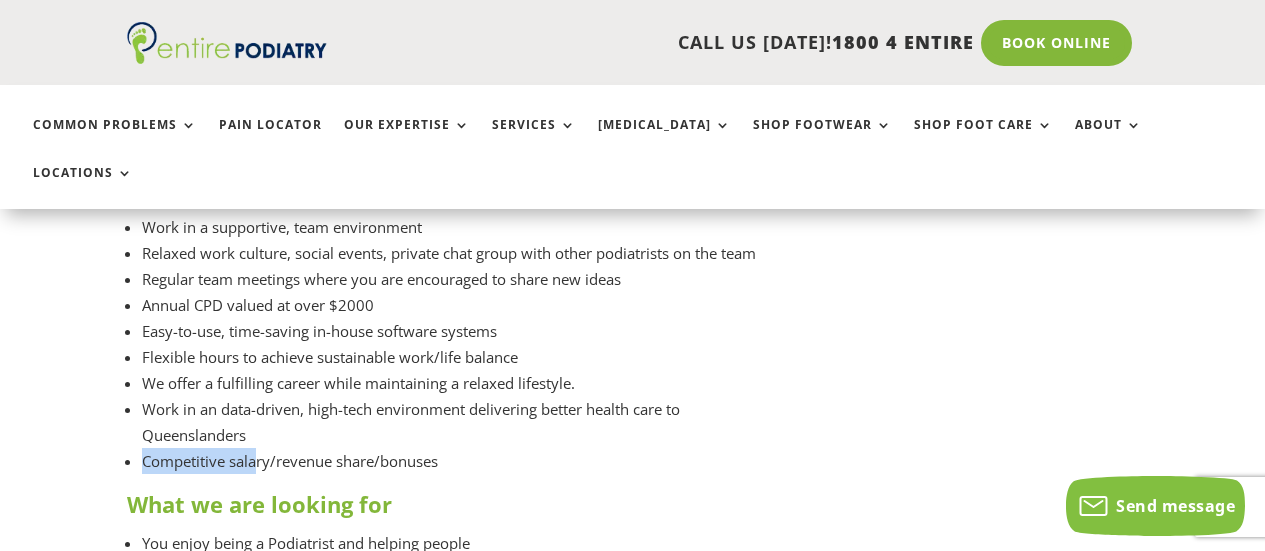 drag, startPoint x: 287, startPoint y: 309, endPoint x: 260, endPoint y: 335, distance: 37.48333 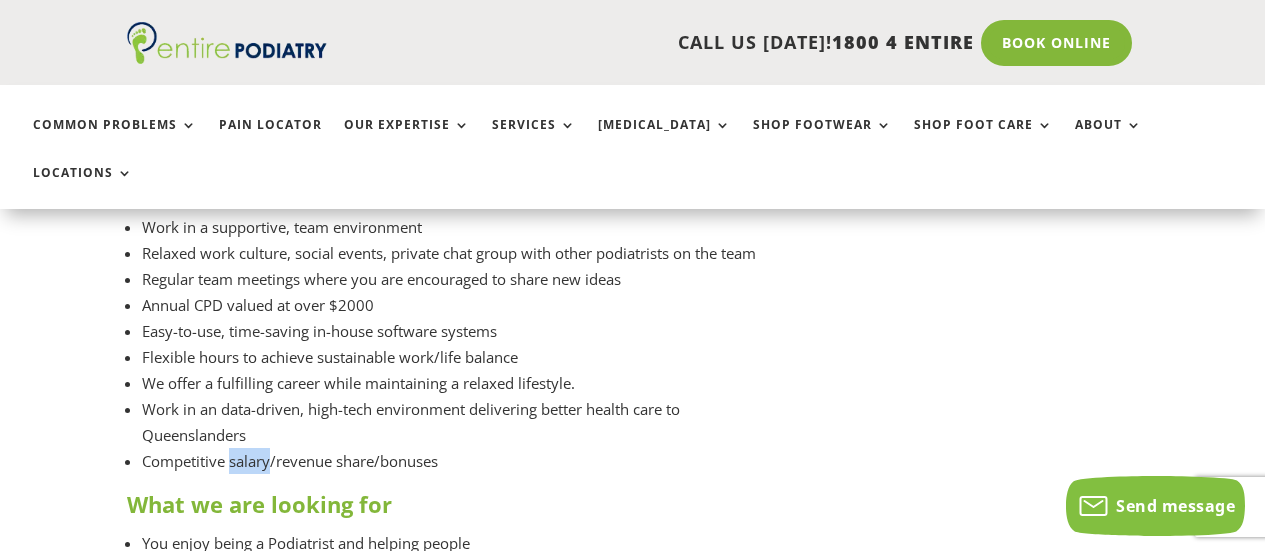 click on "Competitive salary/revenue share/bonuses" at bounding box center (290, 461) 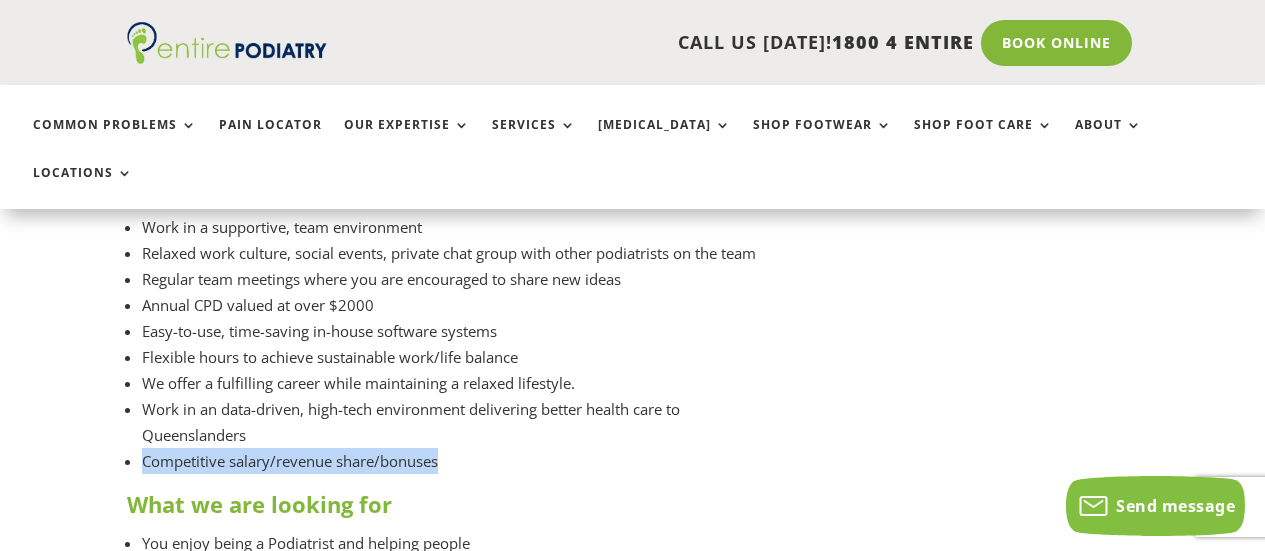 click on "Competitive salary/revenue share/bonuses" at bounding box center (290, 461) 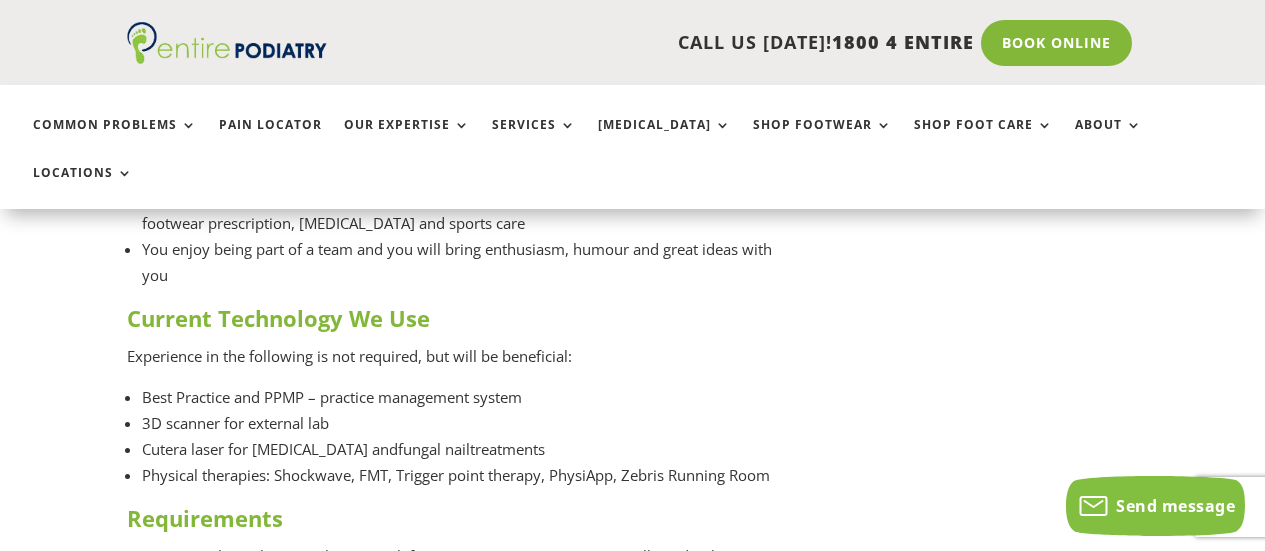scroll, scrollTop: 3919, scrollLeft: 0, axis: vertical 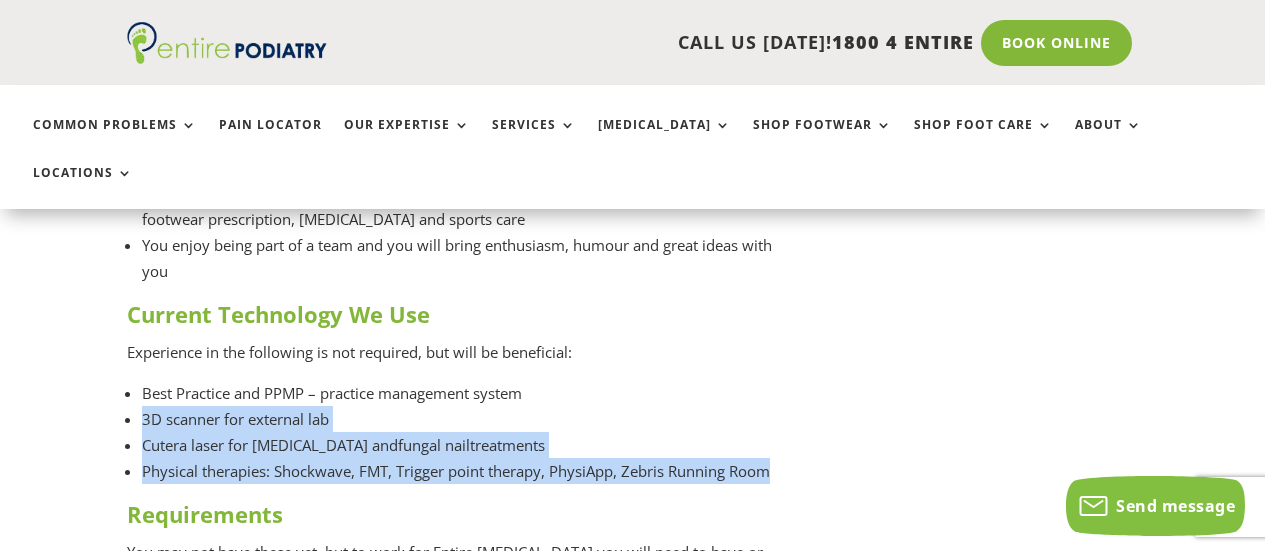 drag, startPoint x: 661, startPoint y: 256, endPoint x: 853, endPoint y: 340, distance: 209.57098 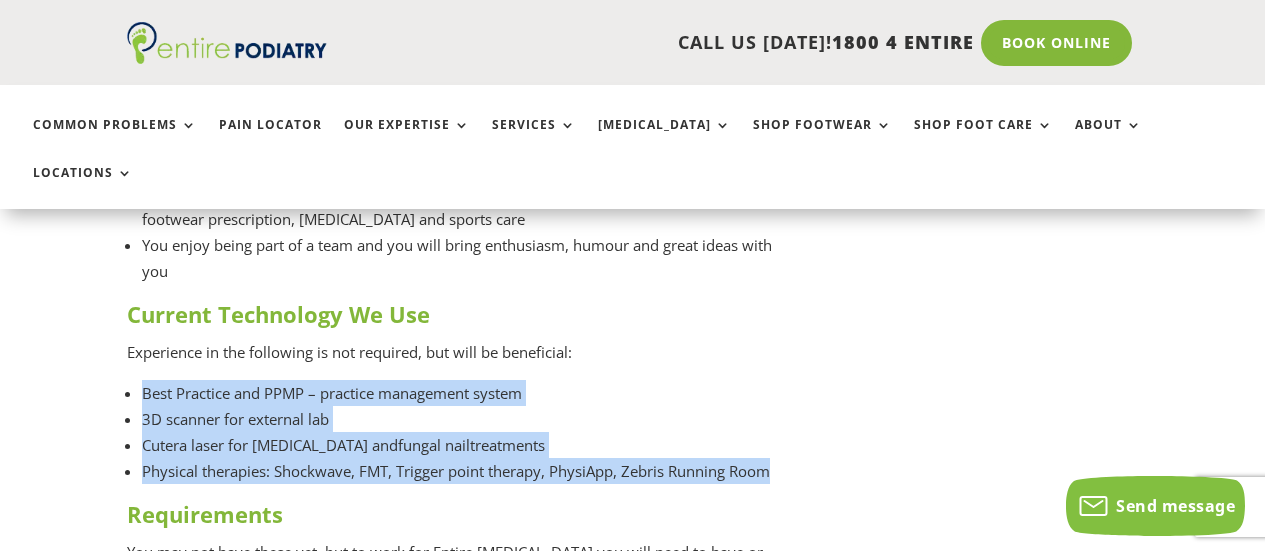drag, startPoint x: 853, startPoint y: 340, endPoint x: 841, endPoint y: 242, distance: 98.731964 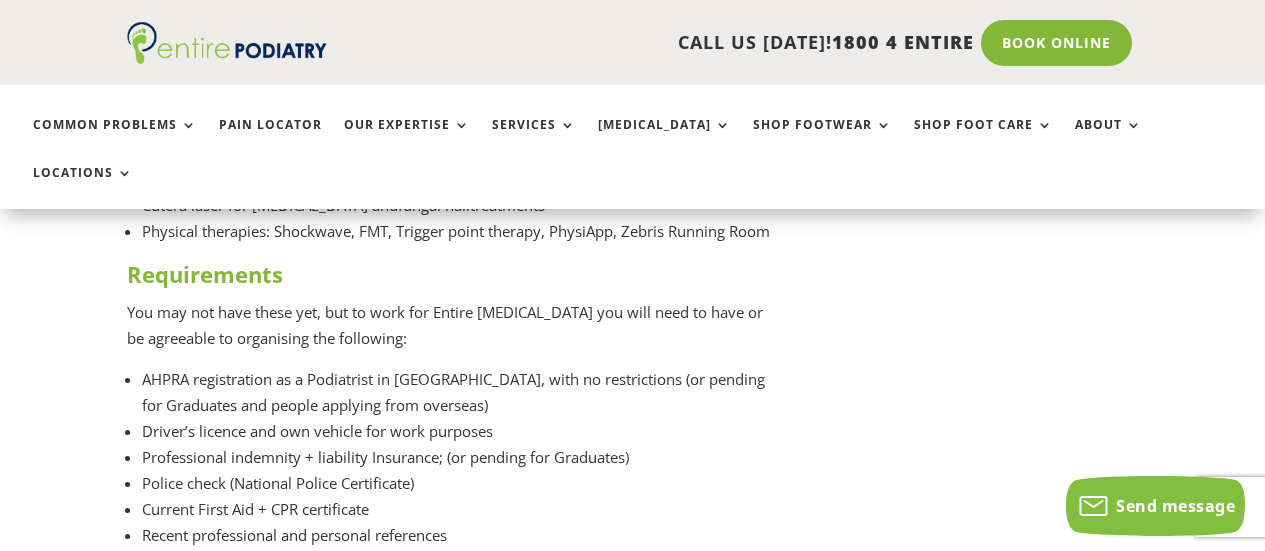 scroll, scrollTop: 4079, scrollLeft: 0, axis: vertical 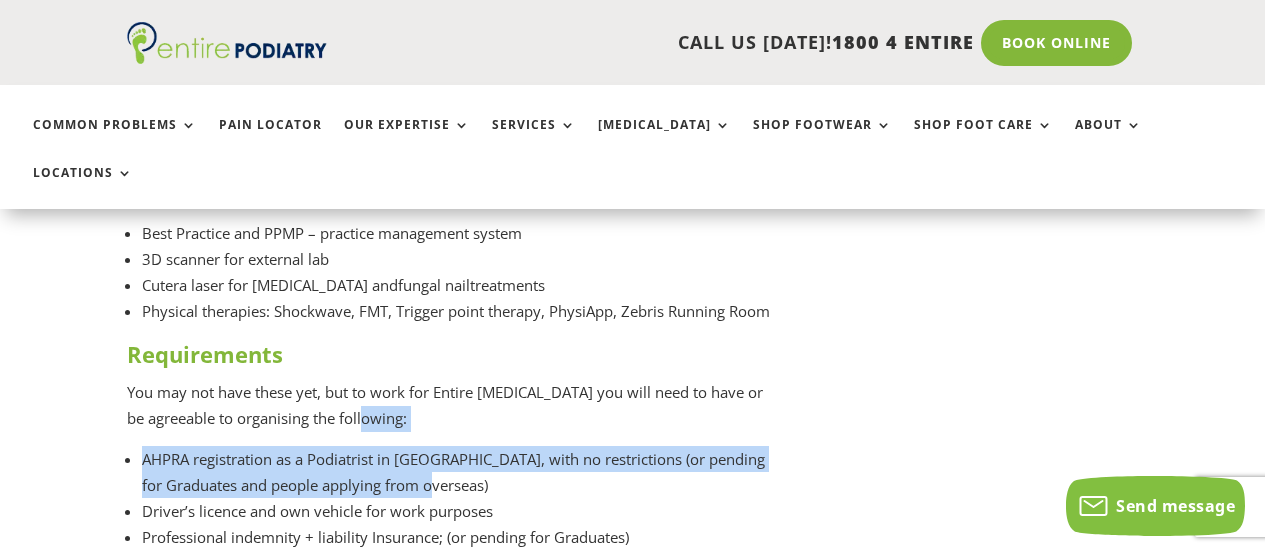 drag, startPoint x: 423, startPoint y: 303, endPoint x: 515, endPoint y: 352, distance: 104.23531 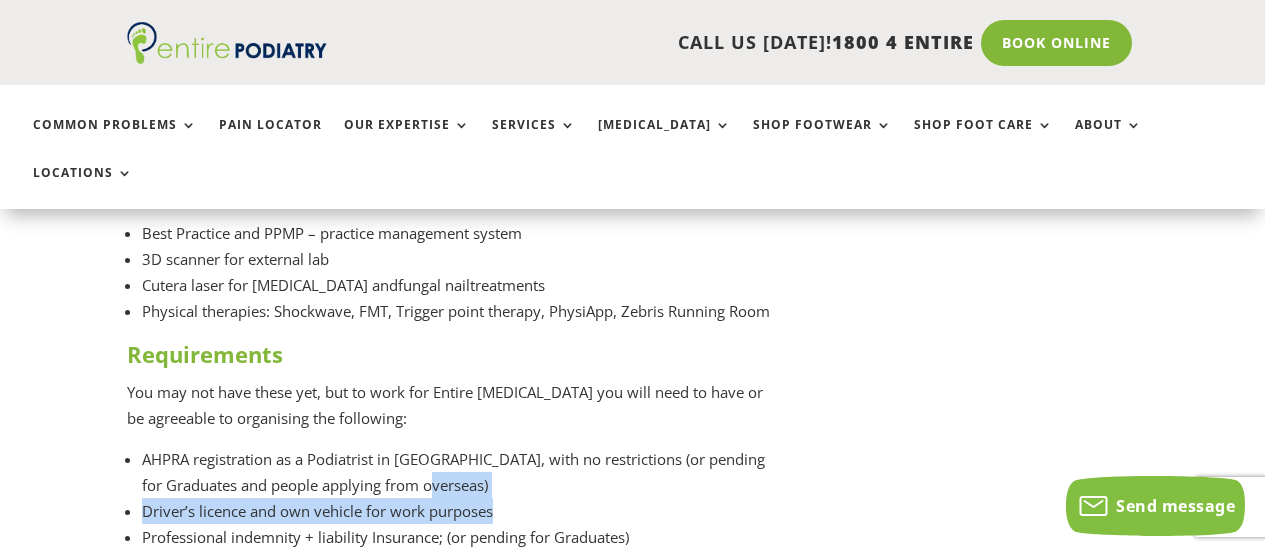 drag, startPoint x: 522, startPoint y: 369, endPoint x: 531, endPoint y: 383, distance: 16.643316 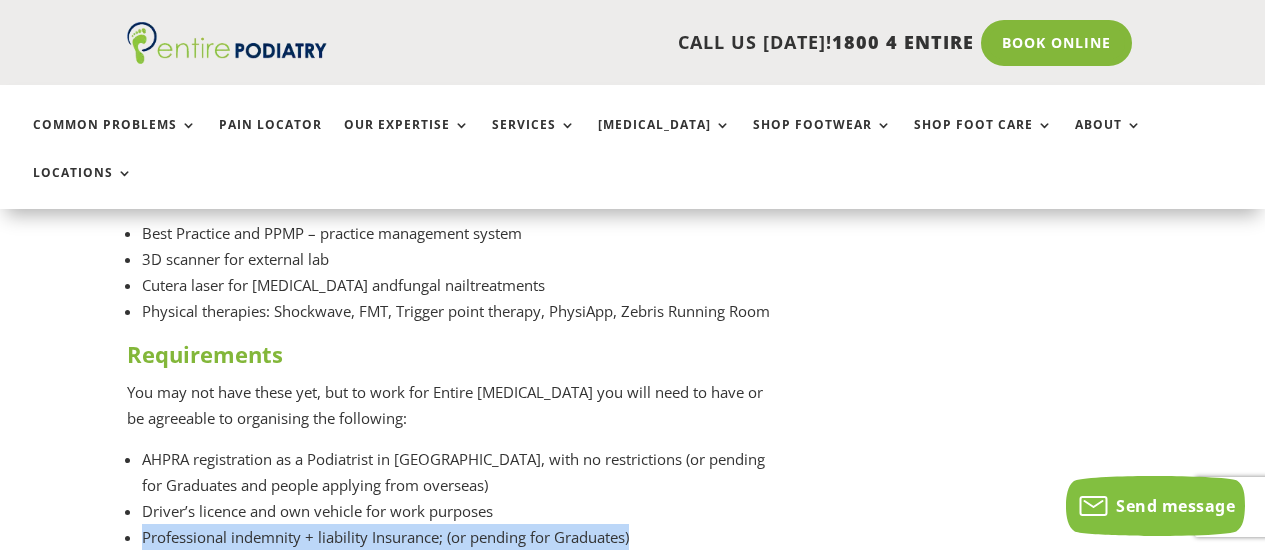drag, startPoint x: 566, startPoint y: 405, endPoint x: 650, endPoint y: 417, distance: 84.85281 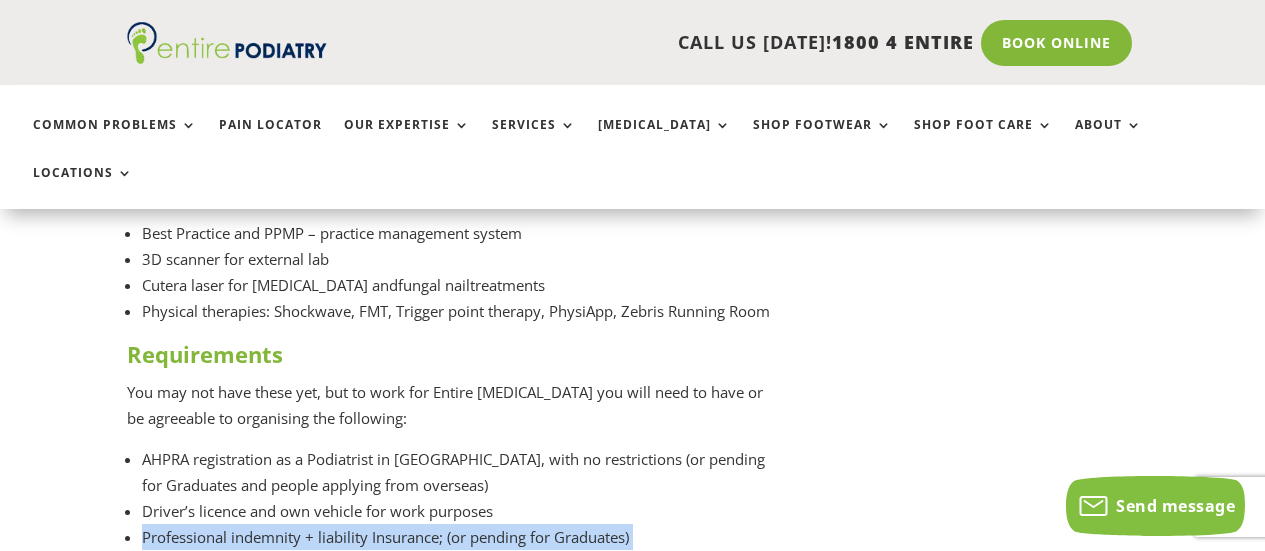 drag, startPoint x: 687, startPoint y: 417, endPoint x: 685, endPoint y: 394, distance: 23.086792 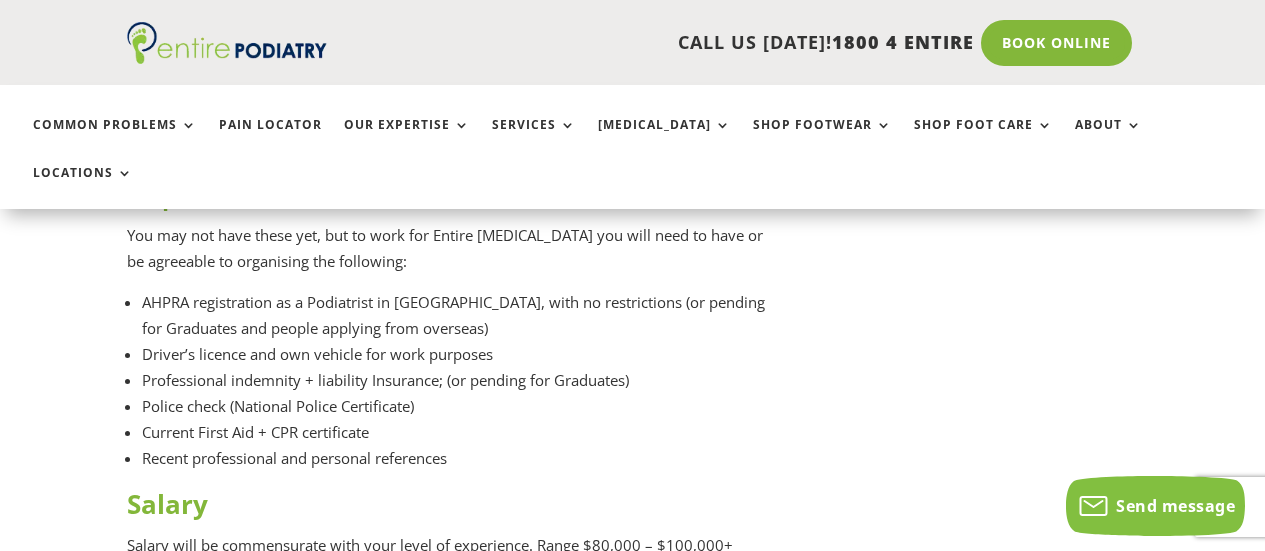 scroll, scrollTop: 4239, scrollLeft: 0, axis: vertical 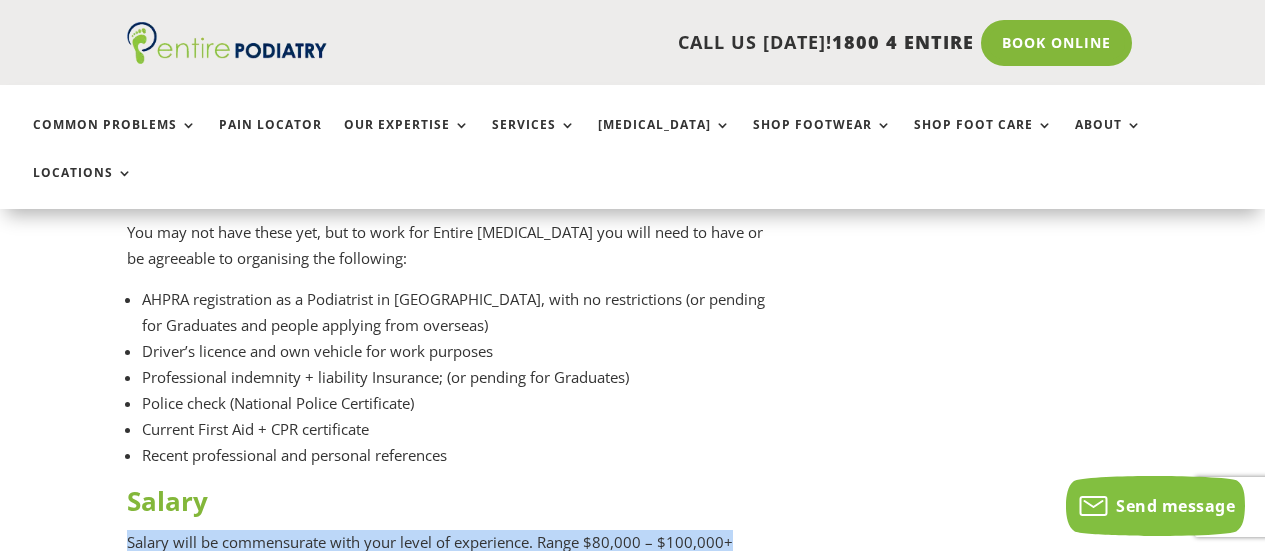 drag, startPoint x: 677, startPoint y: 397, endPoint x: 749, endPoint y: 416, distance: 74.46476 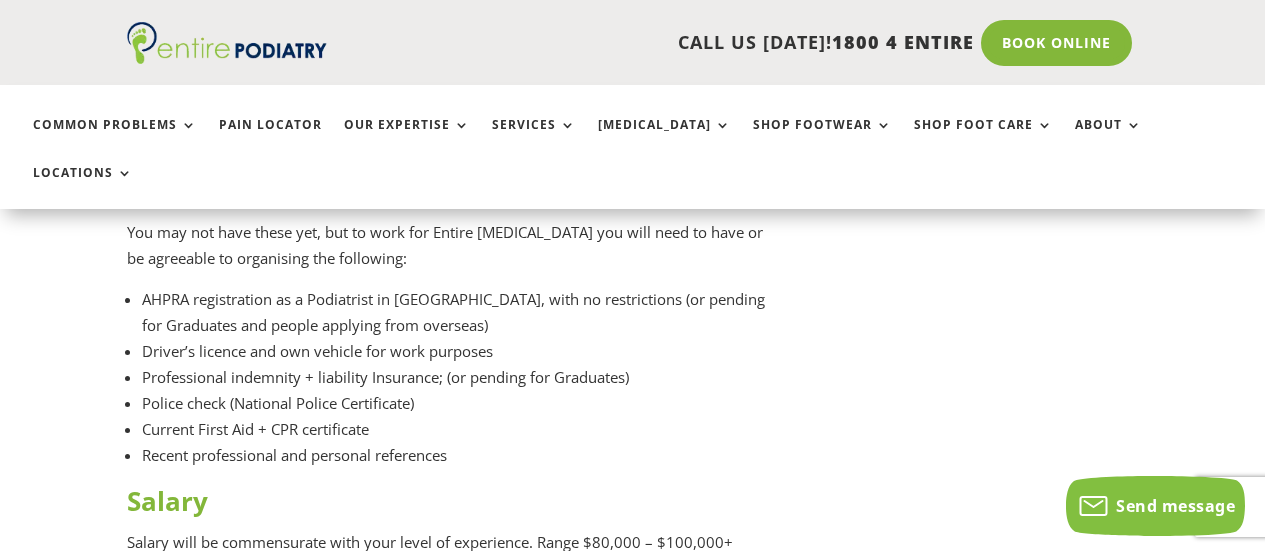 scroll, scrollTop: 4319, scrollLeft: 0, axis: vertical 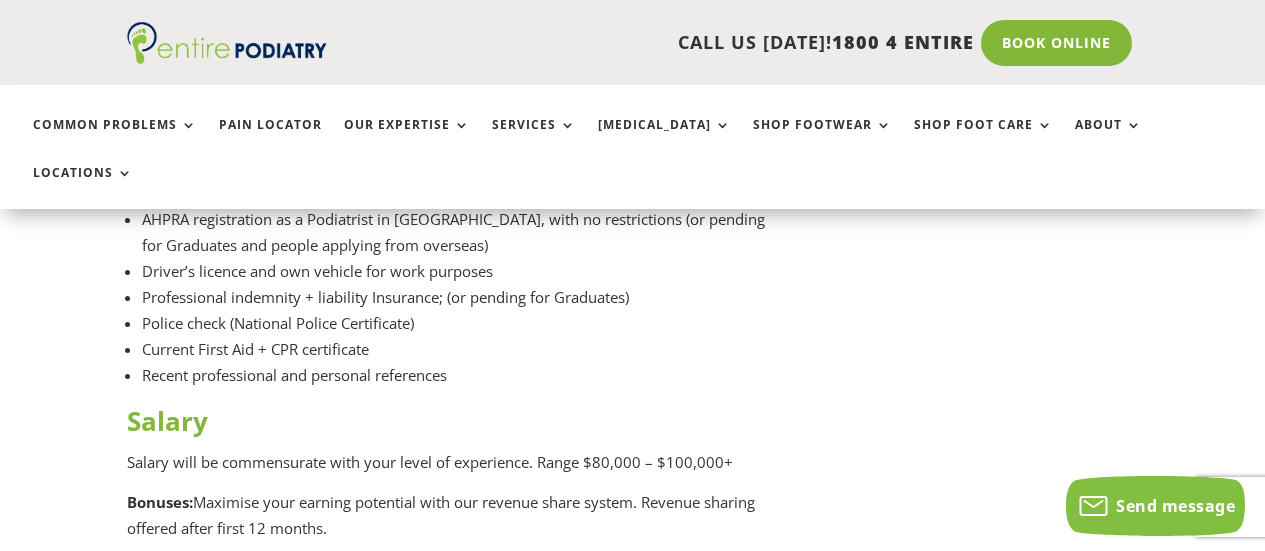 drag, startPoint x: 740, startPoint y: 392, endPoint x: 750, endPoint y: 356, distance: 37.363083 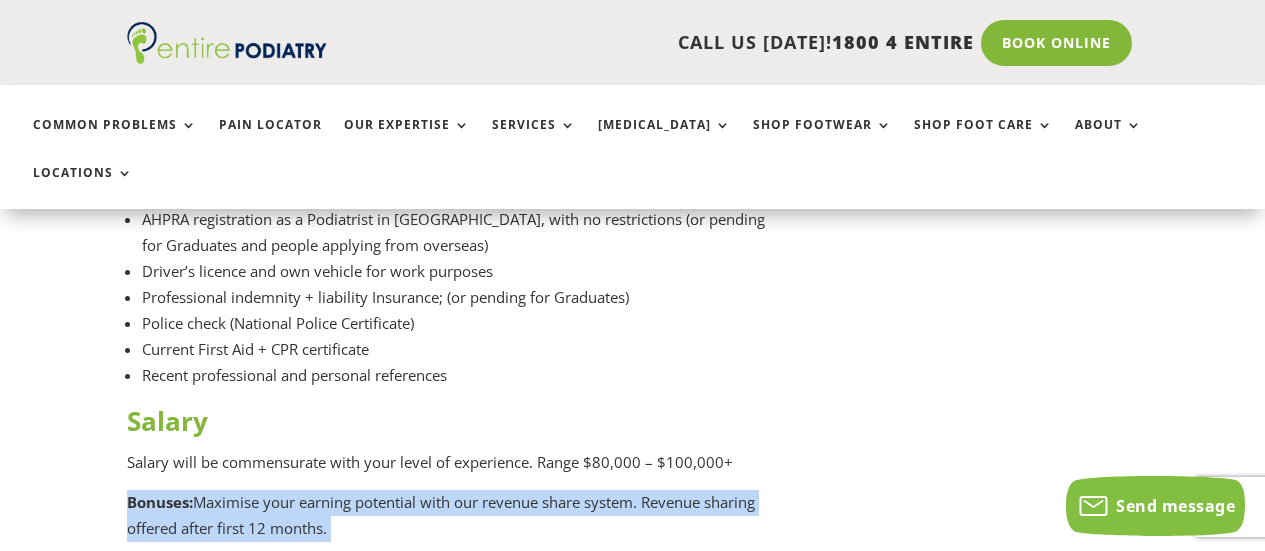 drag, startPoint x: 750, startPoint y: 356, endPoint x: 752, endPoint y: 401, distance: 45.044422 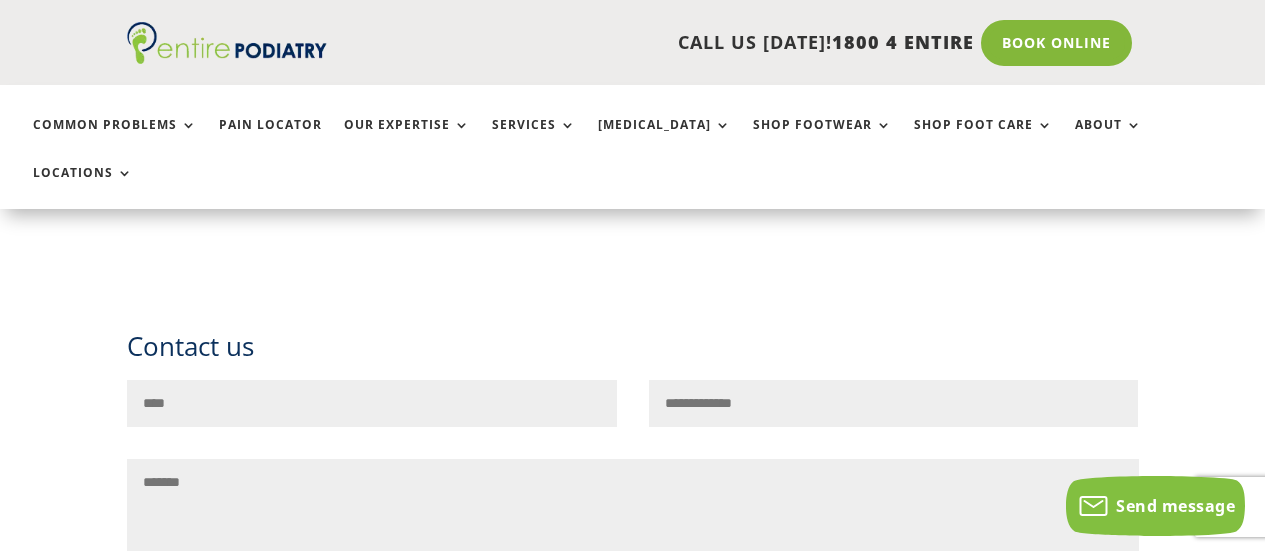 scroll, scrollTop: 5839, scrollLeft: 0, axis: vertical 